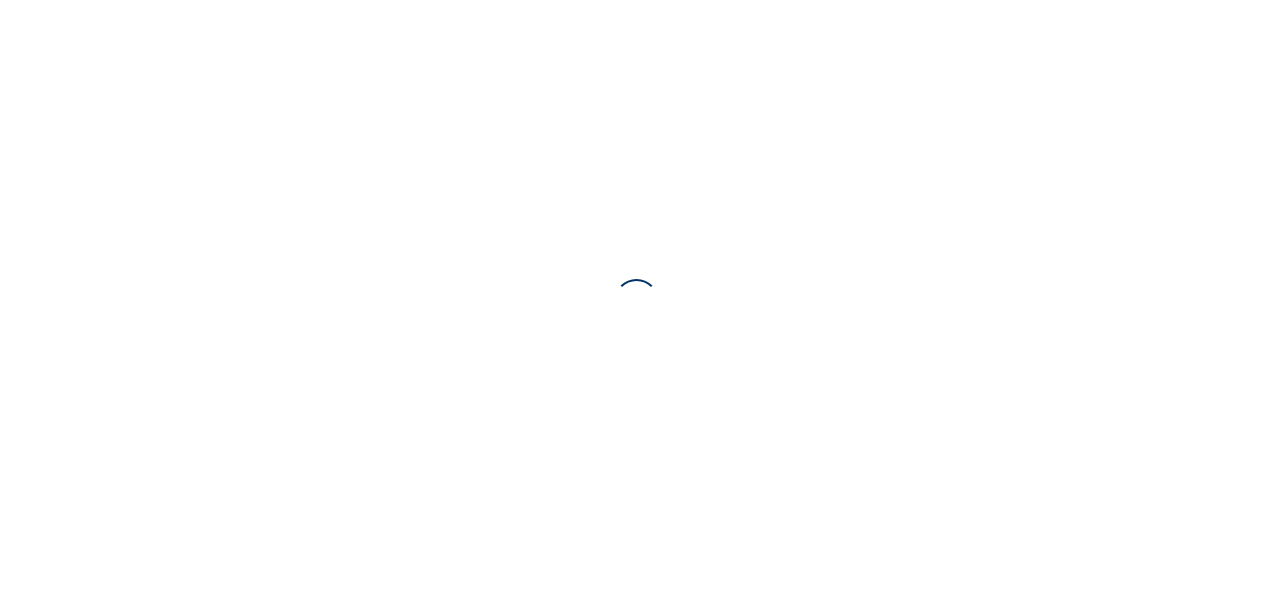 scroll, scrollTop: 0, scrollLeft: 0, axis: both 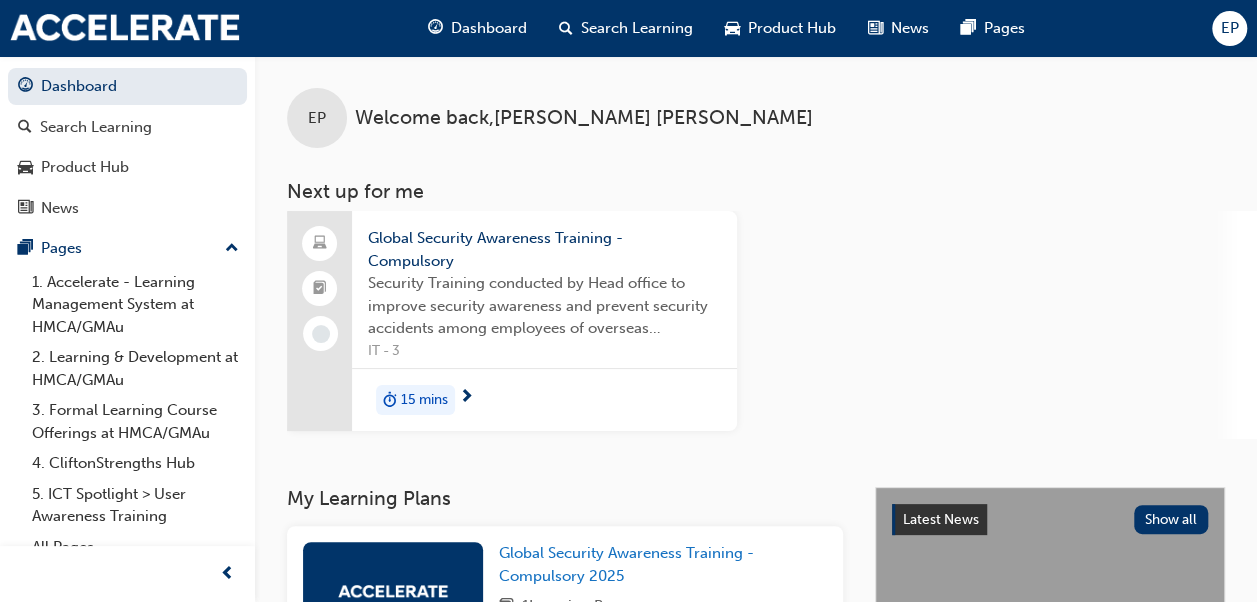 click on "15 mins" at bounding box center (544, 399) 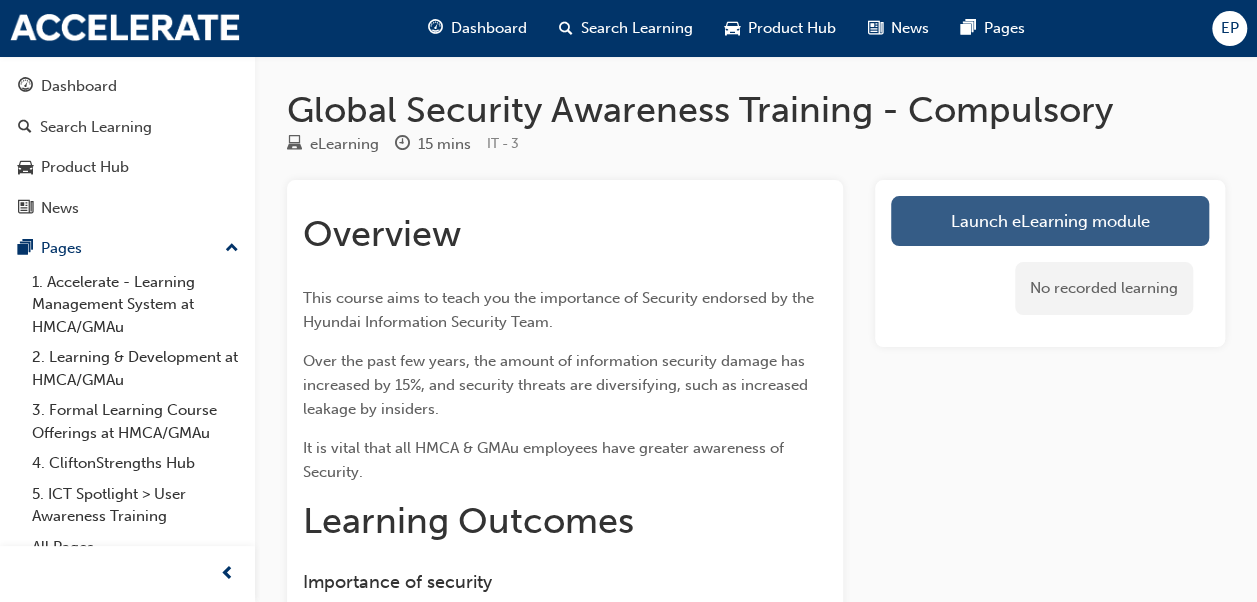click on "Launch eLearning module" at bounding box center [1050, 221] 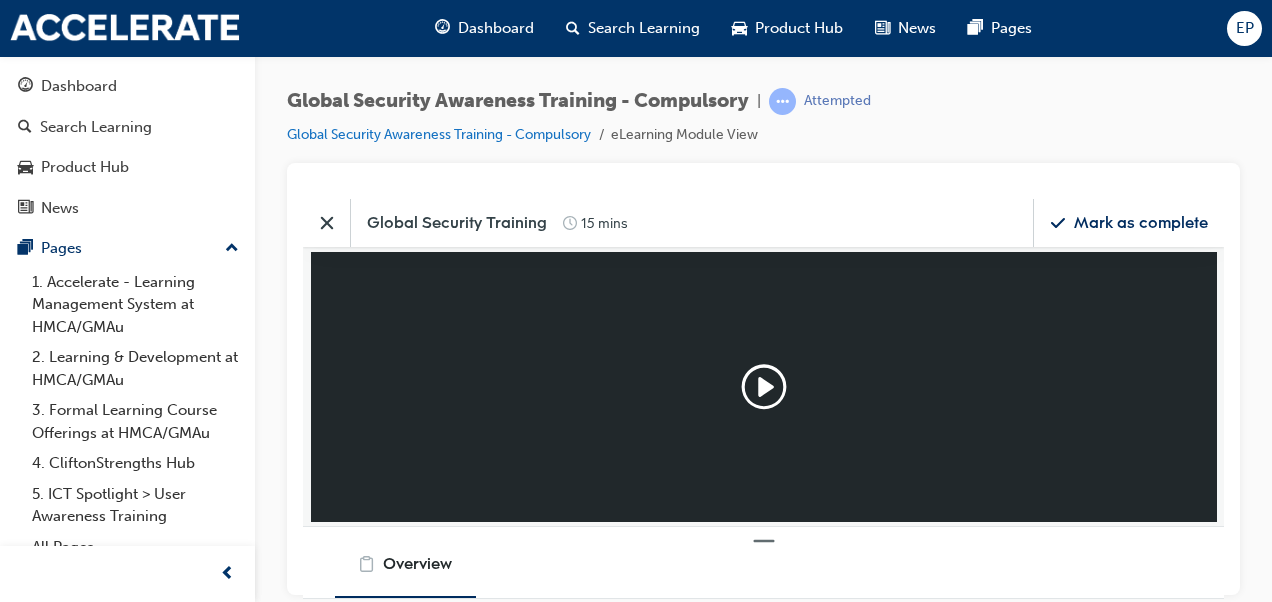 scroll, scrollTop: 10, scrollLeft: 0, axis: vertical 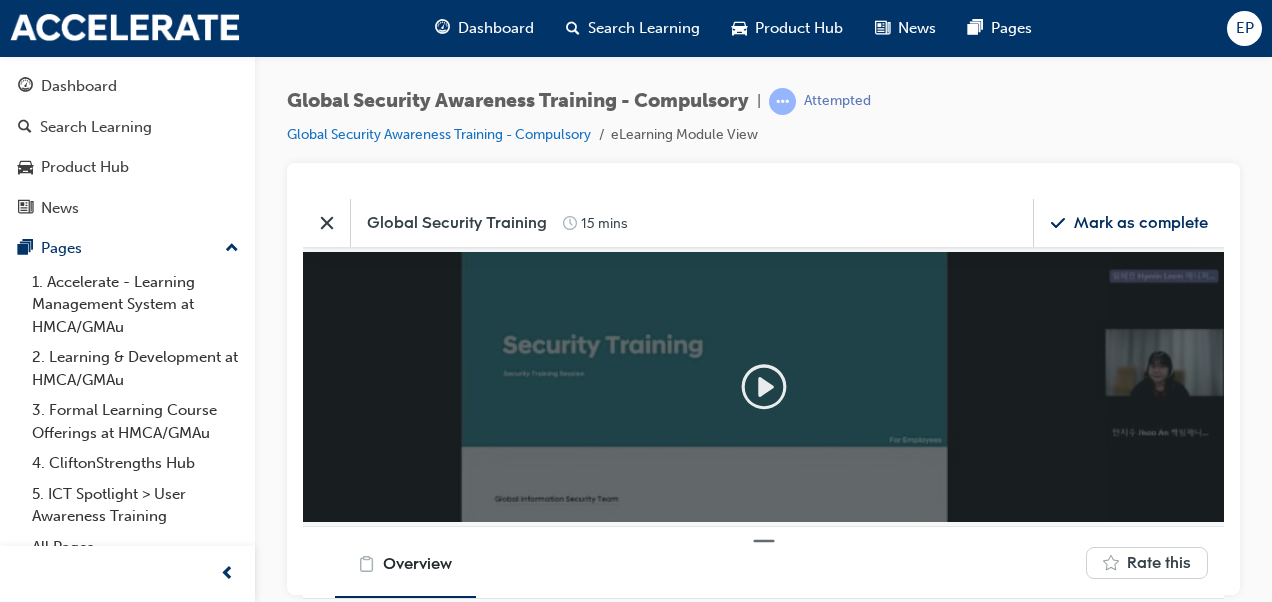 click 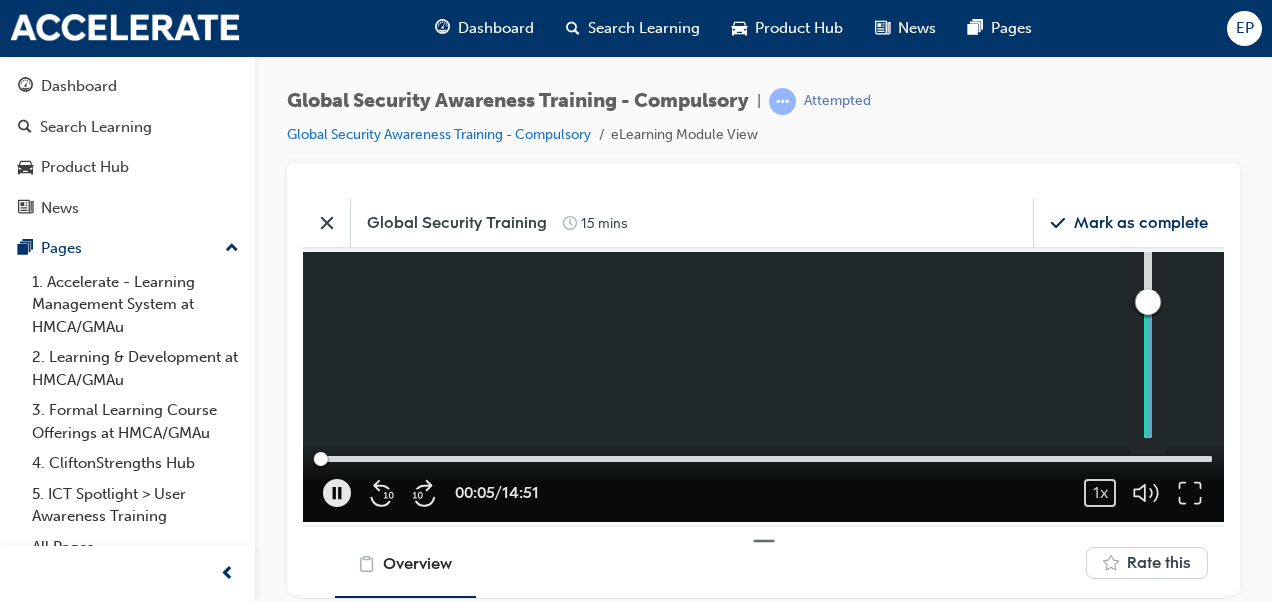 drag, startPoint x: 1144, startPoint y: 328, endPoint x: 1144, endPoint y: 300, distance: 28 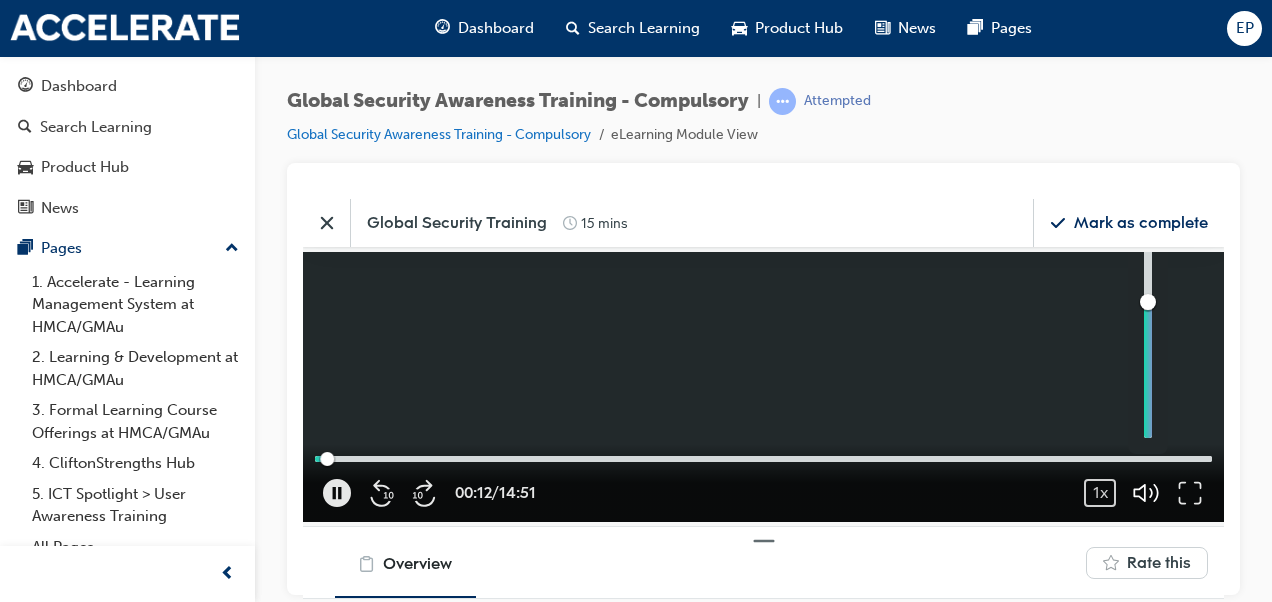 click 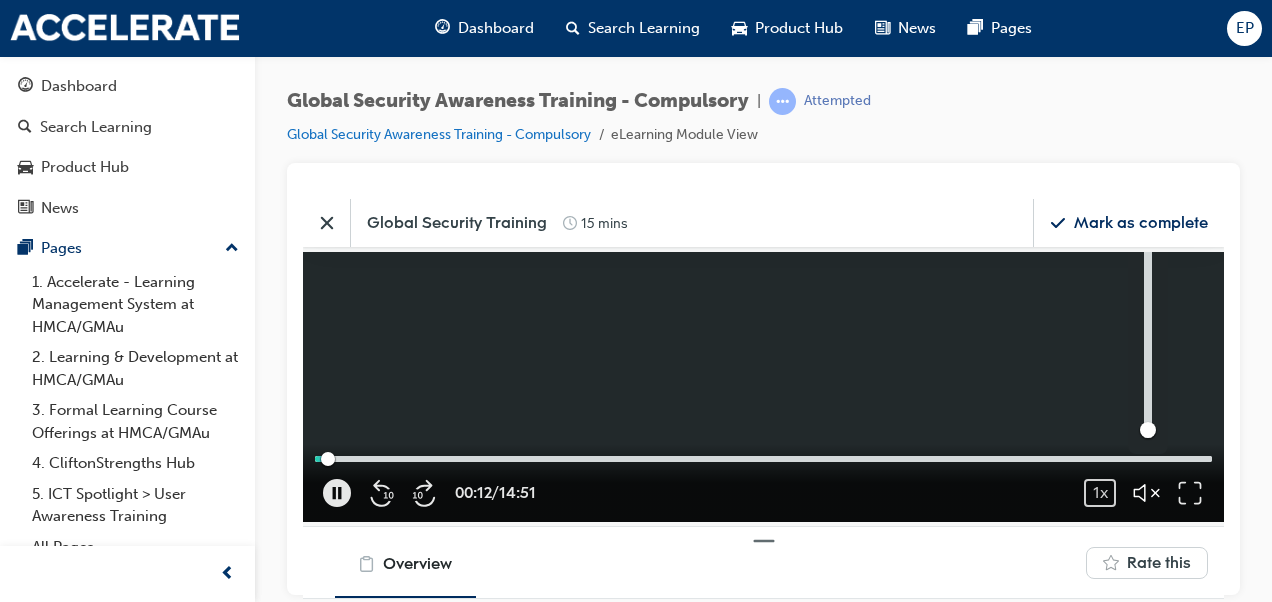 click 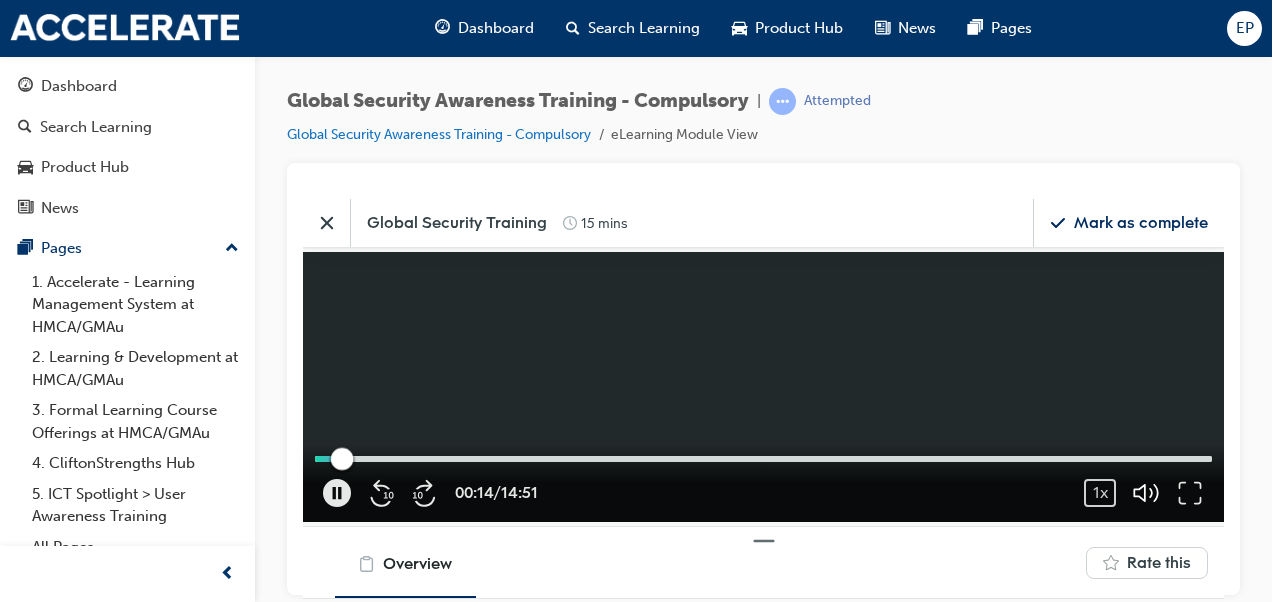 drag, startPoint x: 333, startPoint y: 461, endPoint x: 566, endPoint y: 461, distance: 233 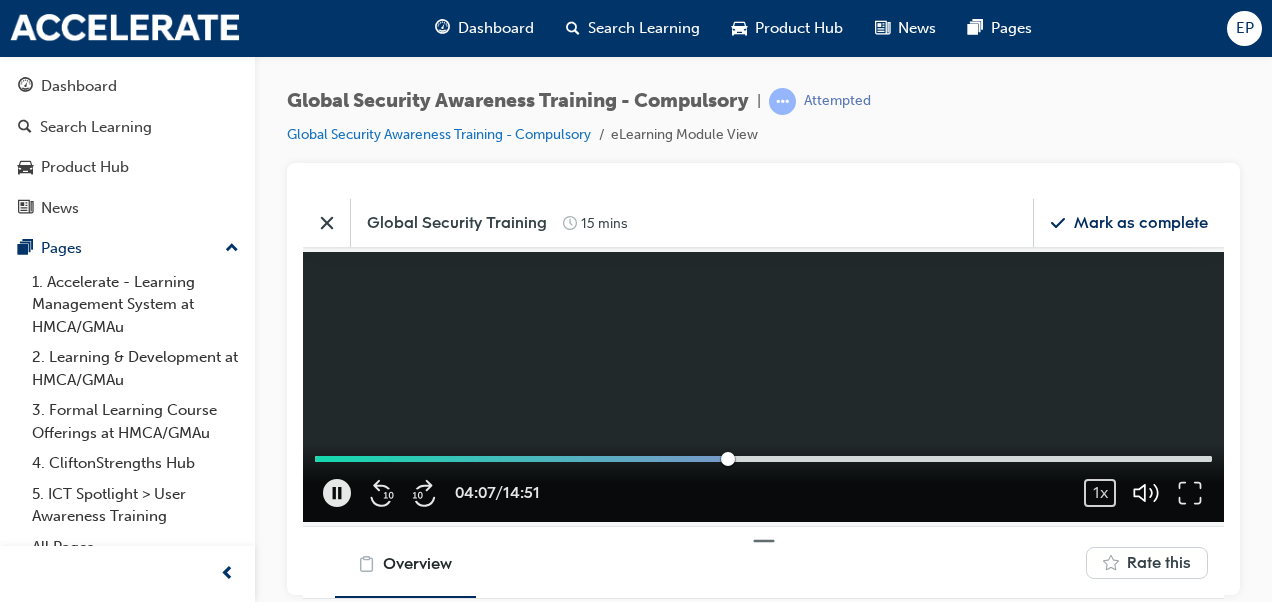 drag, startPoint x: 563, startPoint y: 458, endPoint x: 802, endPoint y: 476, distance: 239.67686 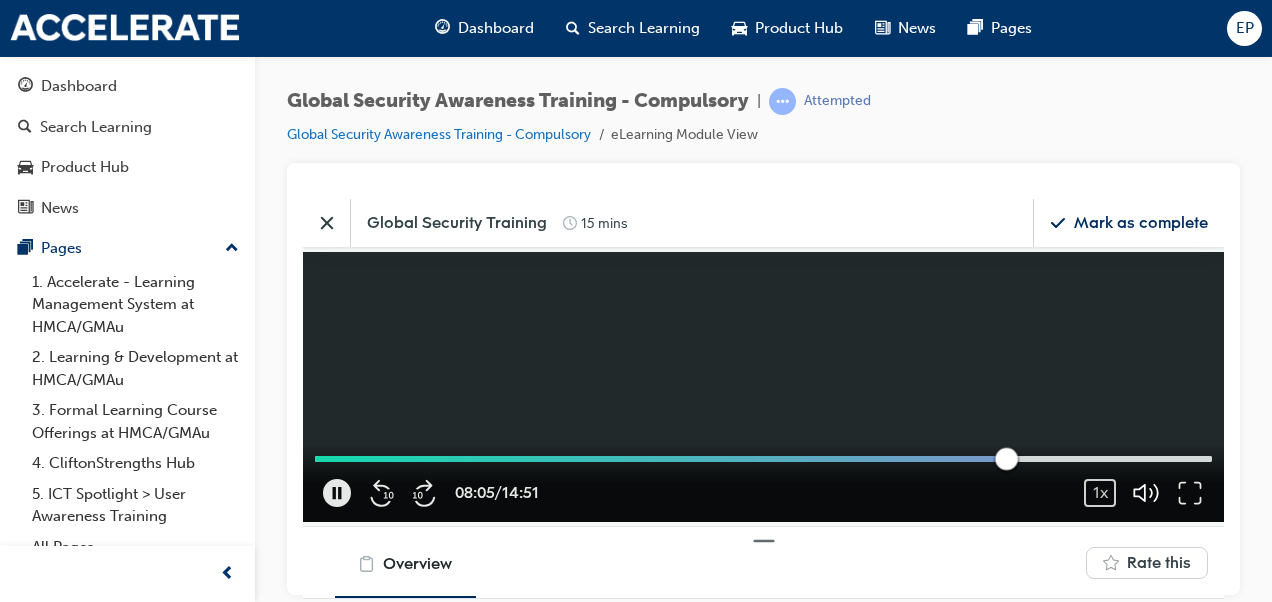drag, startPoint x: 822, startPoint y: 460, endPoint x: 1015, endPoint y: 460, distance: 193 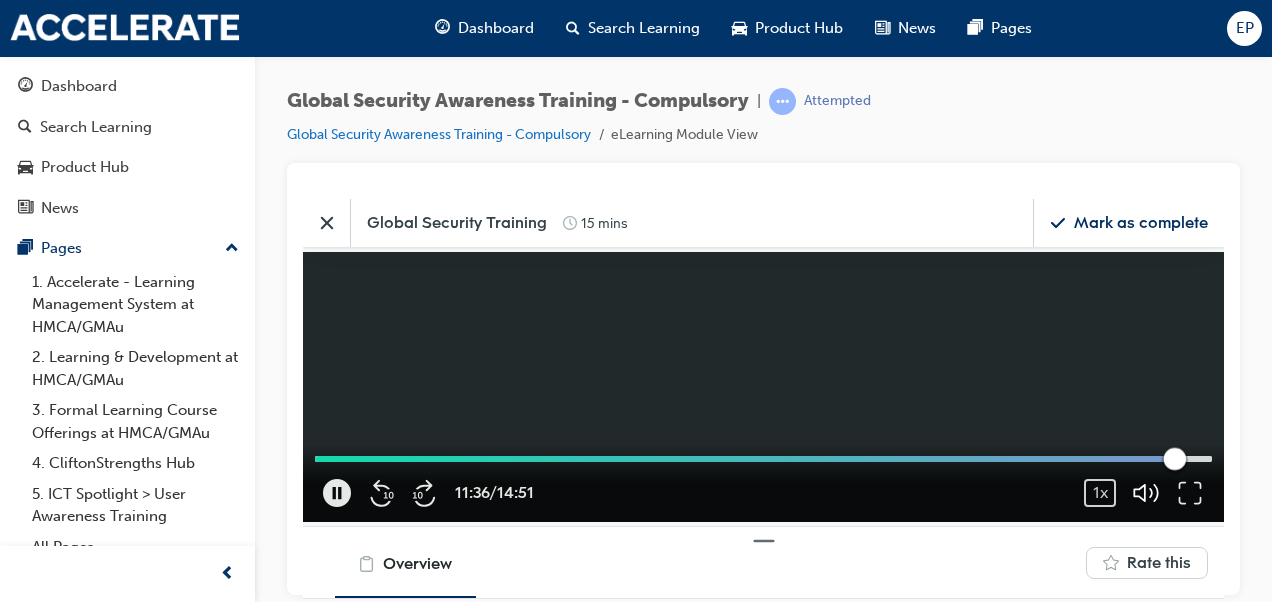drag, startPoint x: 1019, startPoint y: 454, endPoint x: 1179, endPoint y: 456, distance: 160.0125 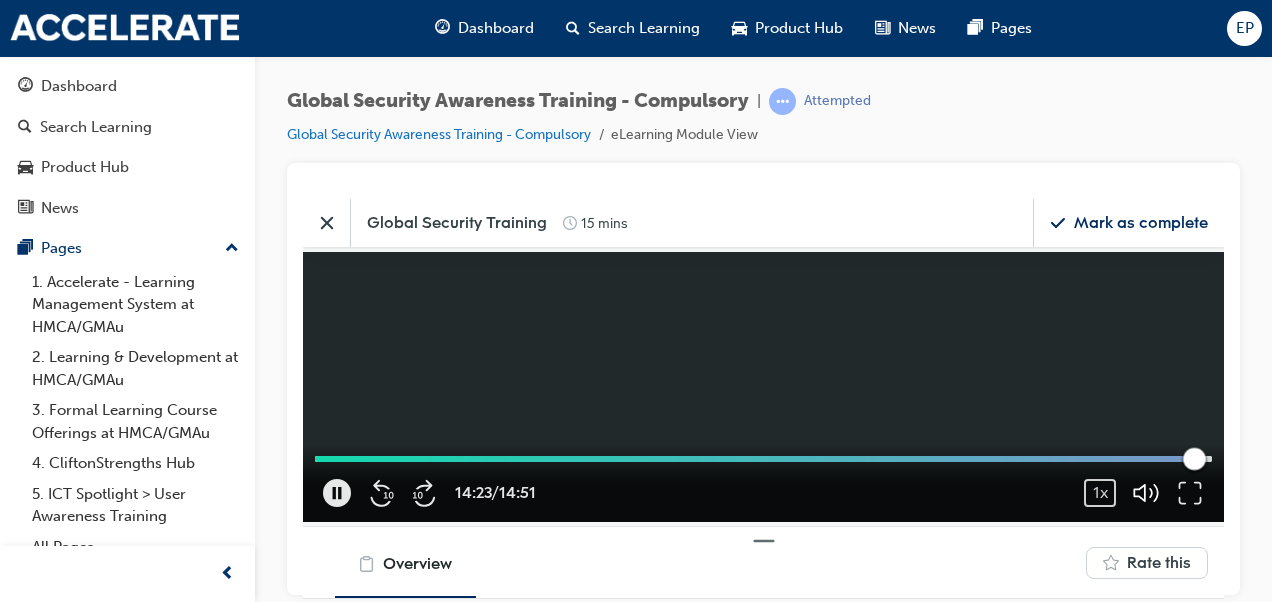 drag, startPoint x: 1183, startPoint y: 462, endPoint x: 1194, endPoint y: 463, distance: 11.045361 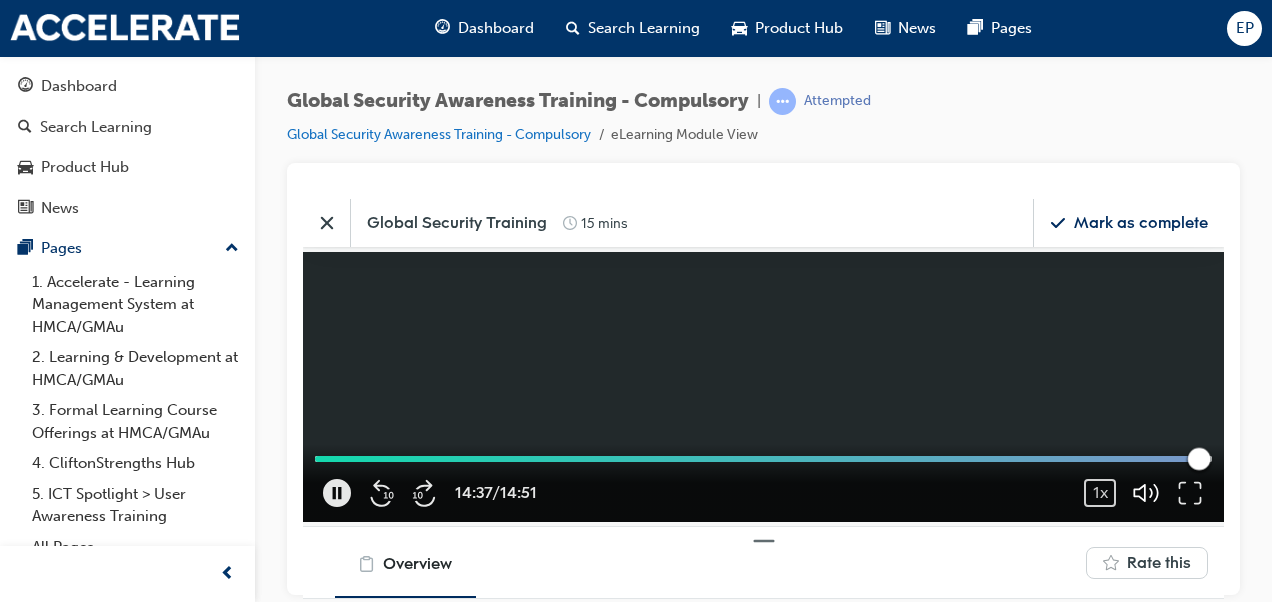 click at bounding box center [1199, 457] 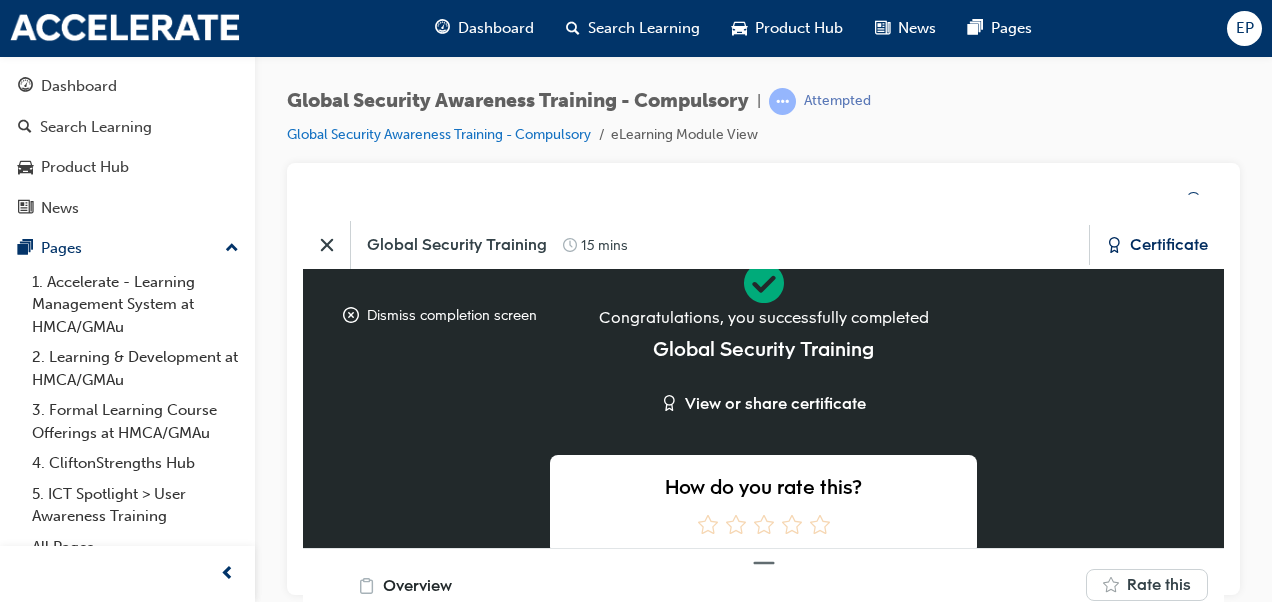 scroll, scrollTop: 246, scrollLeft: 936, axis: both 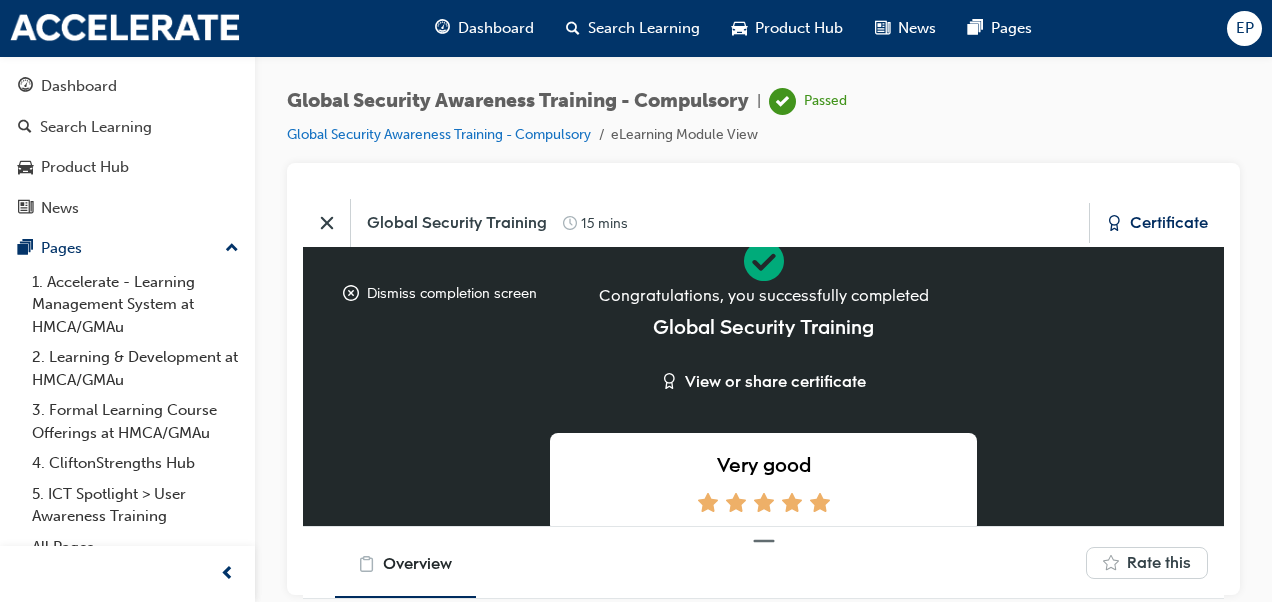 click 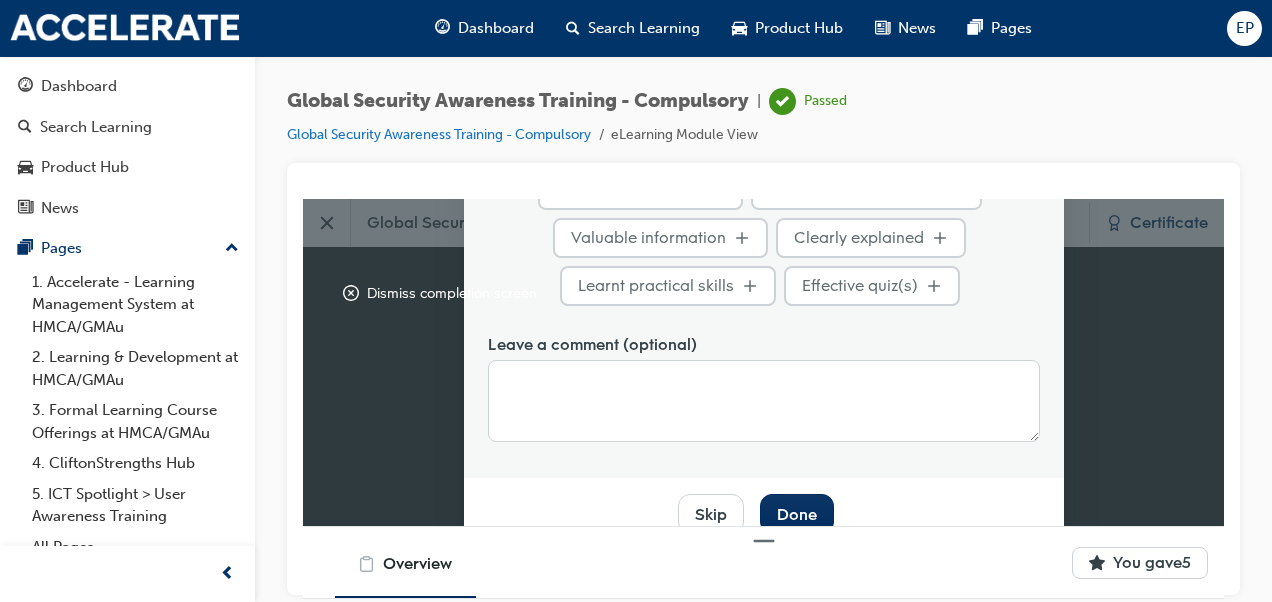 scroll, scrollTop: 192, scrollLeft: 0, axis: vertical 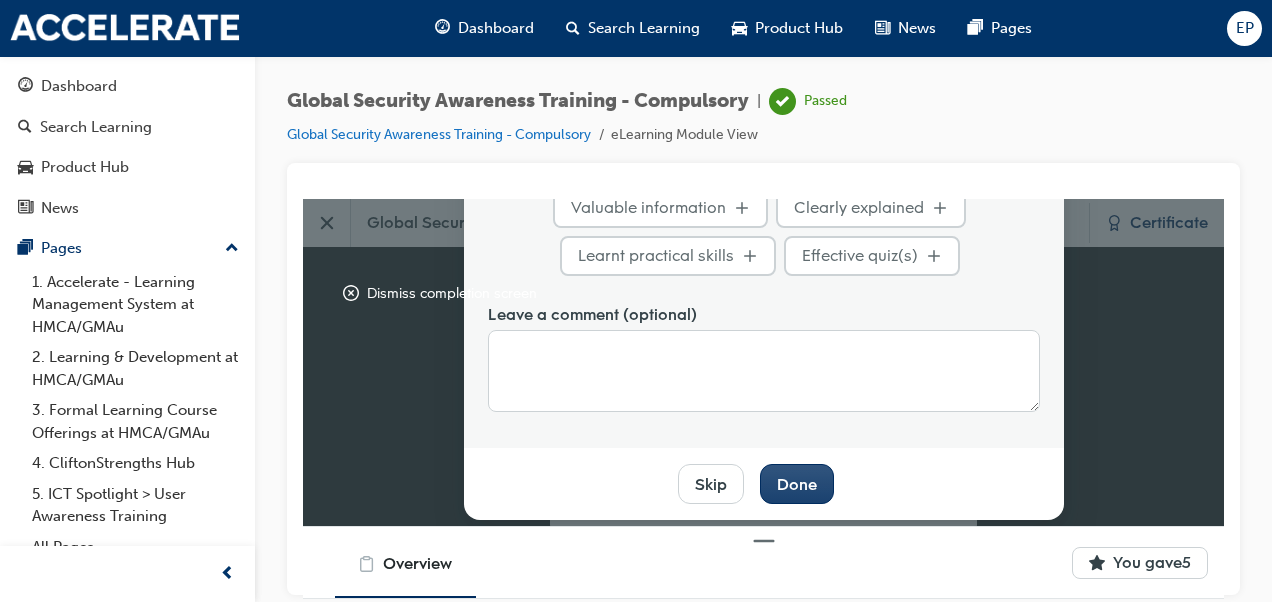 click on "Done" at bounding box center [797, 484] 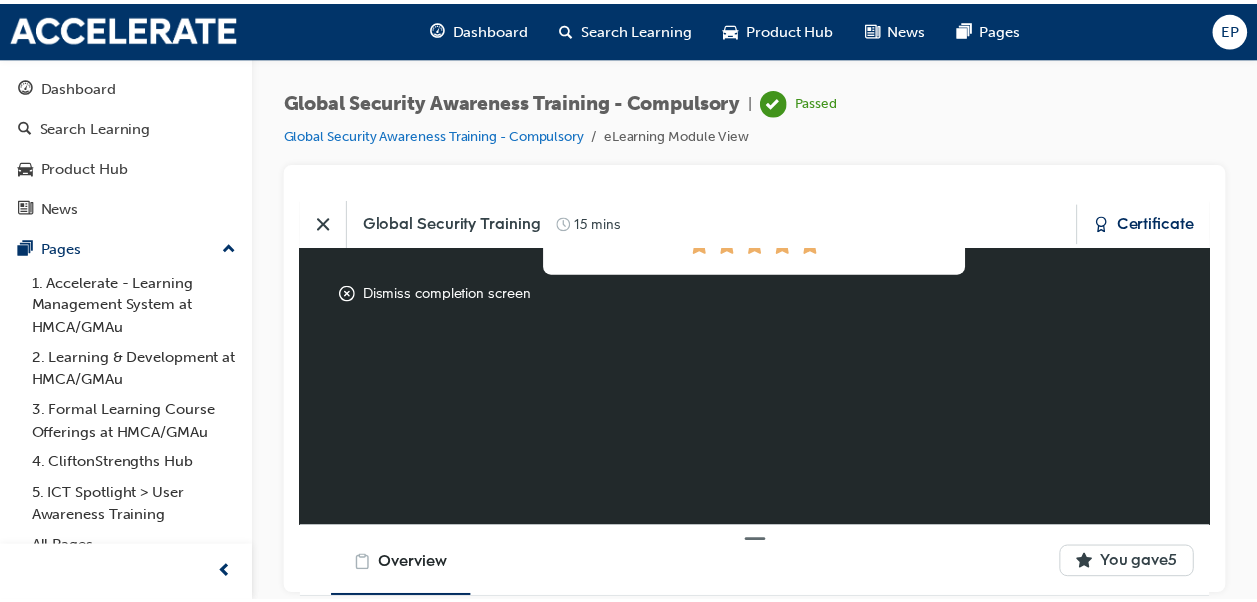 scroll, scrollTop: 260, scrollLeft: 0, axis: vertical 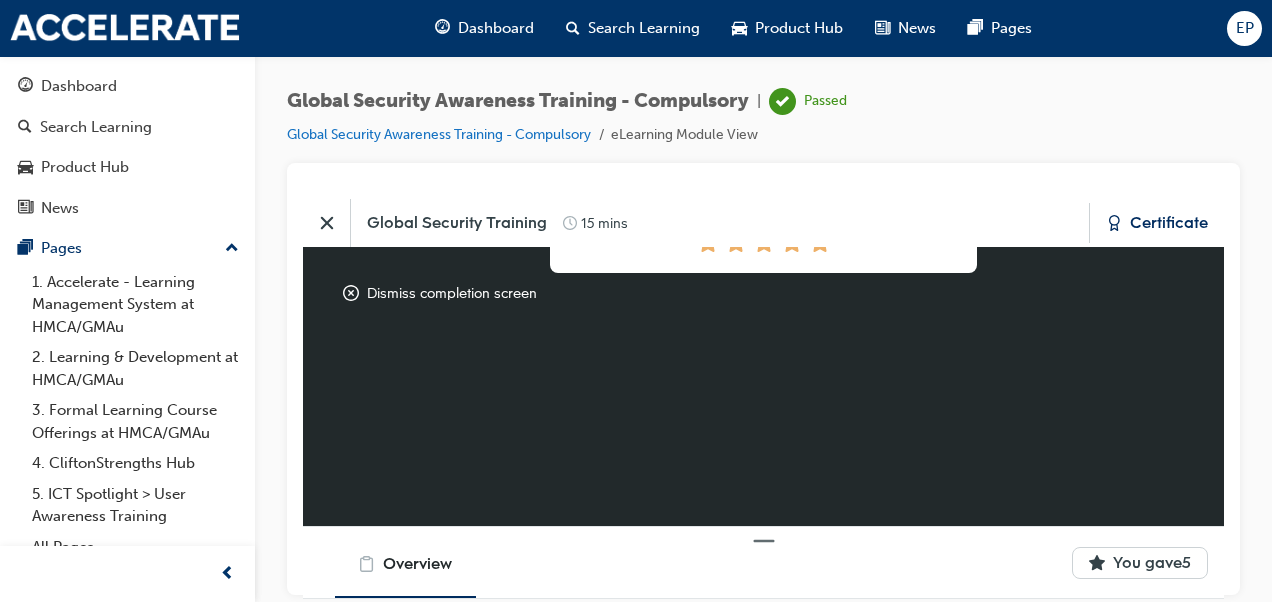 click 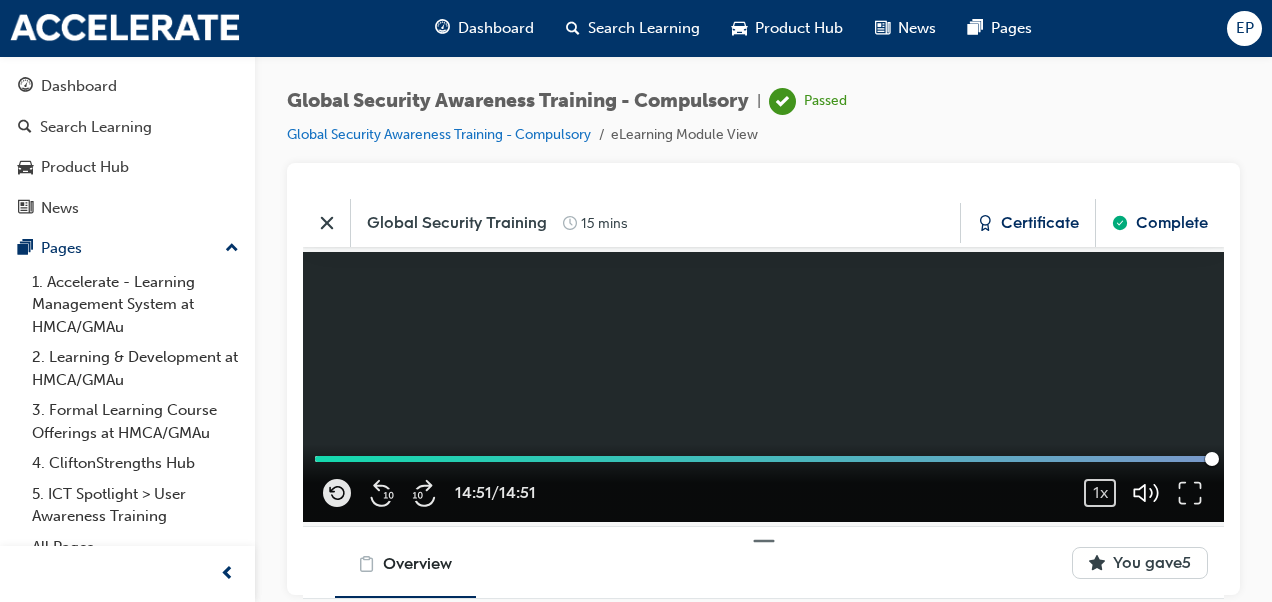 click 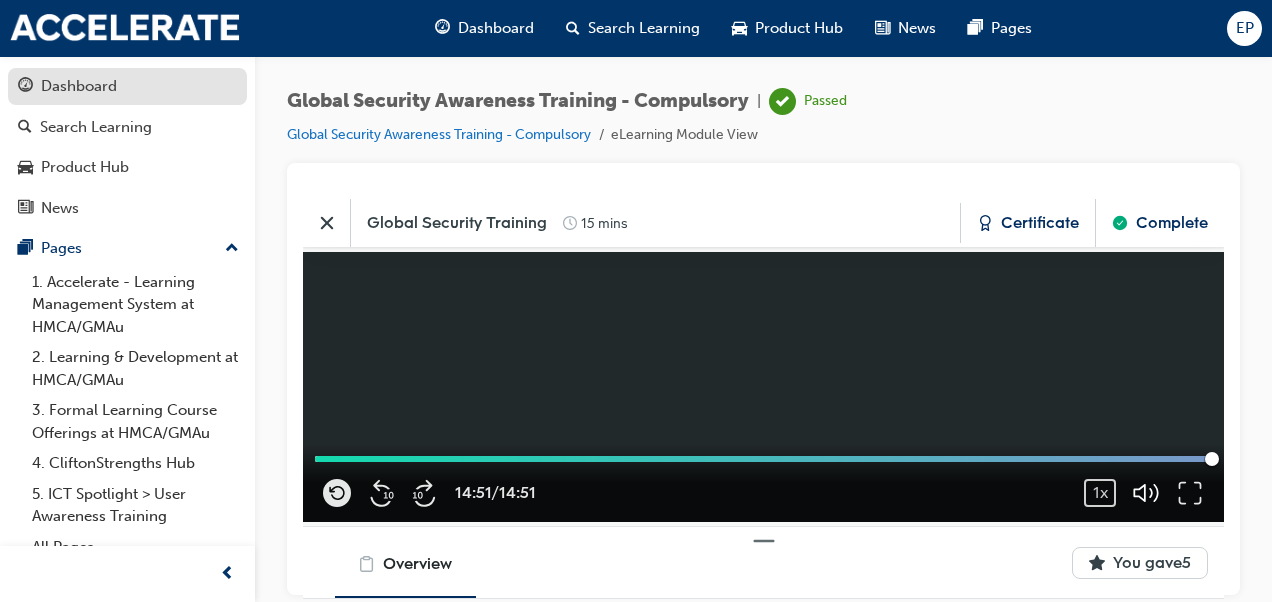 click on "Dashboard" at bounding box center [79, 86] 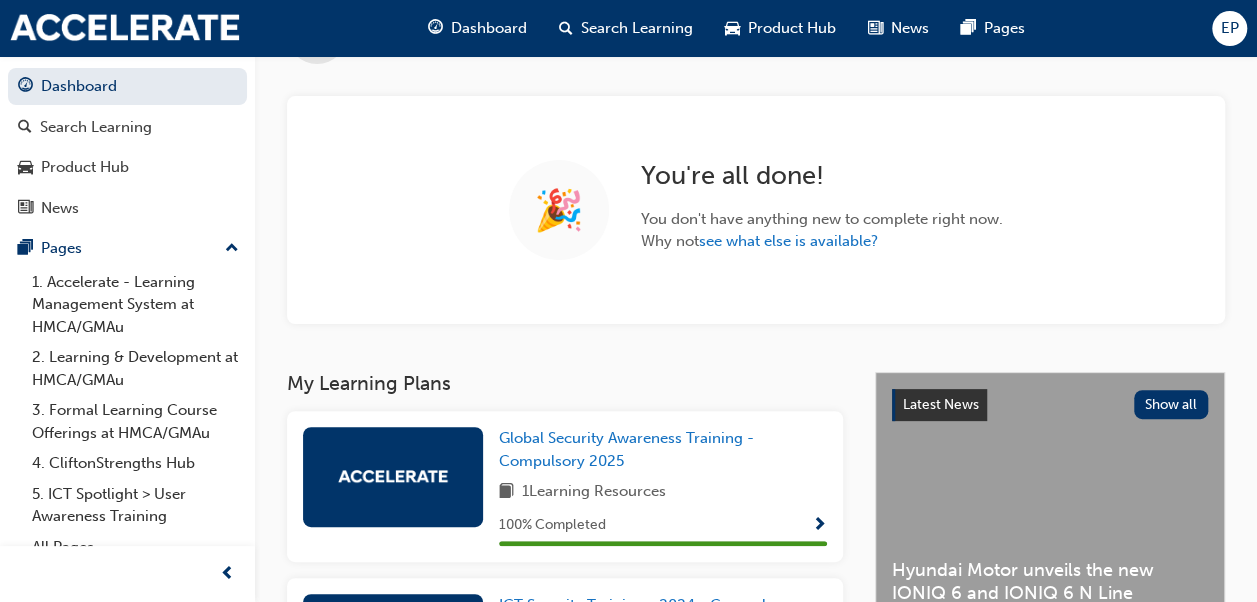 scroll, scrollTop: 0, scrollLeft: 0, axis: both 